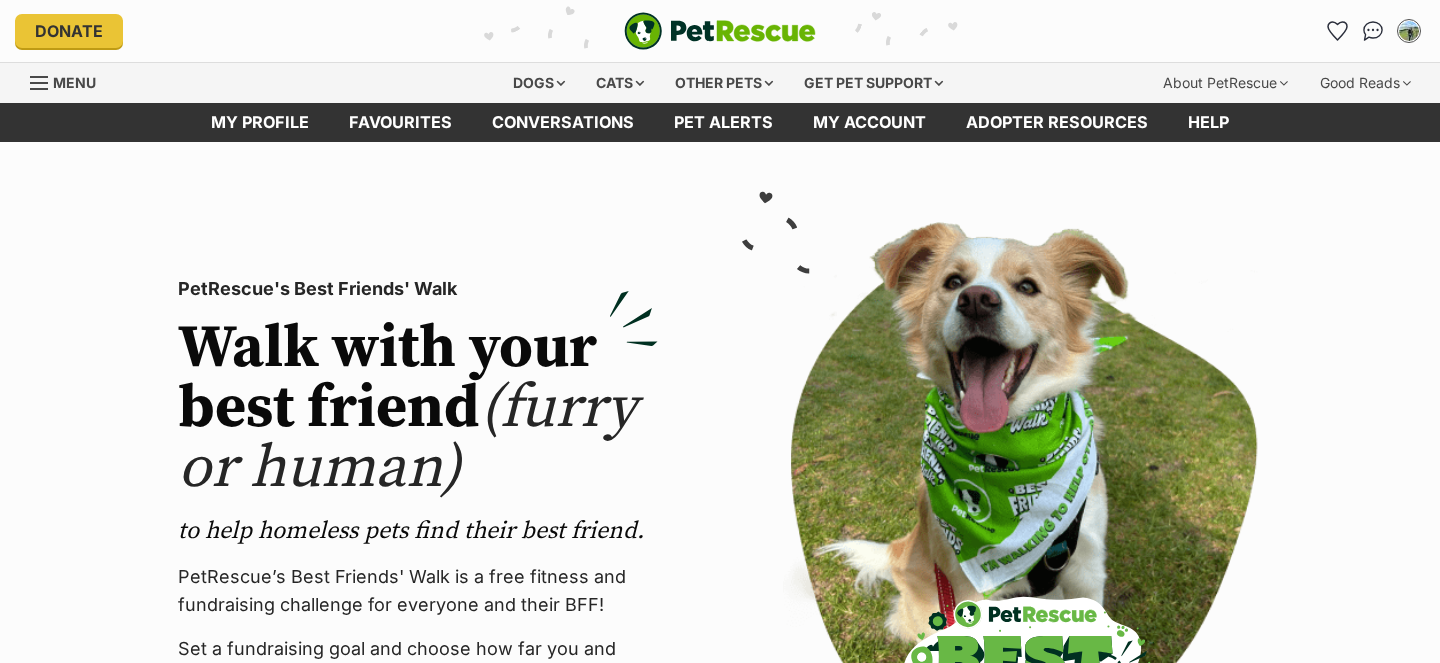 scroll, scrollTop: 0, scrollLeft: 0, axis: both 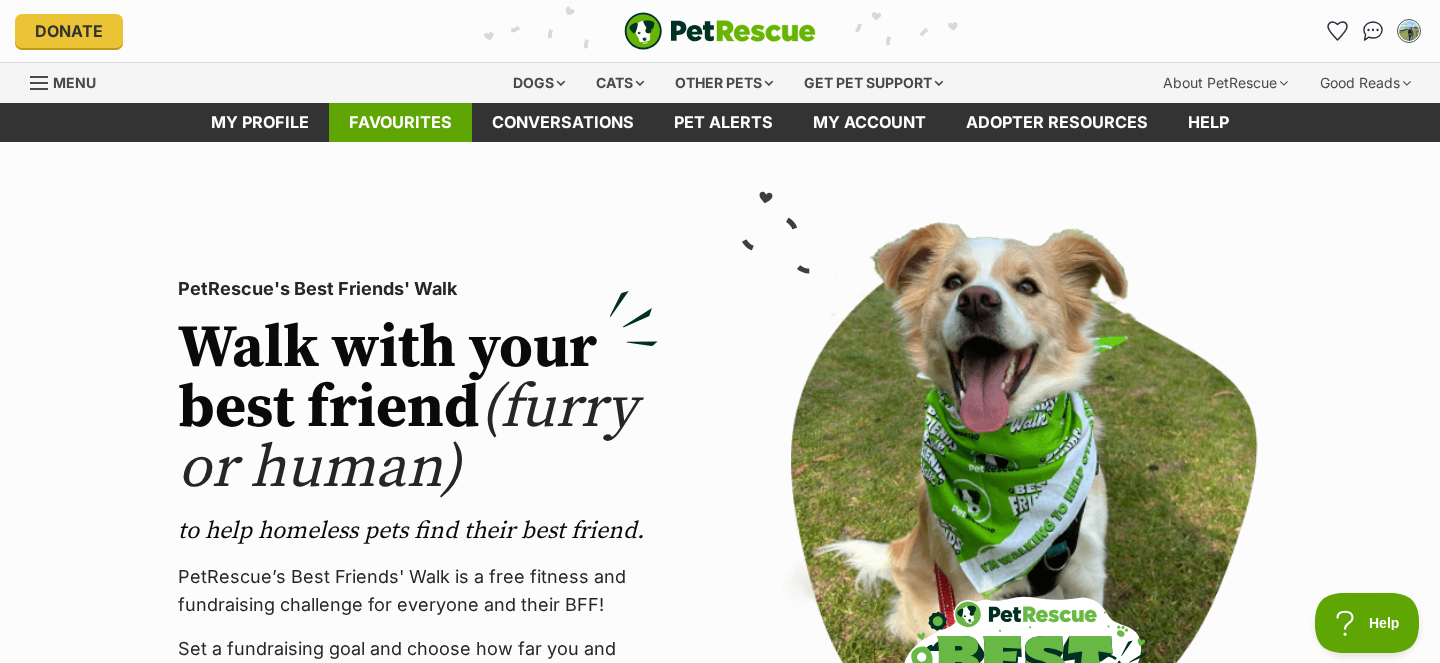 click on "Favourites" at bounding box center [400, 122] 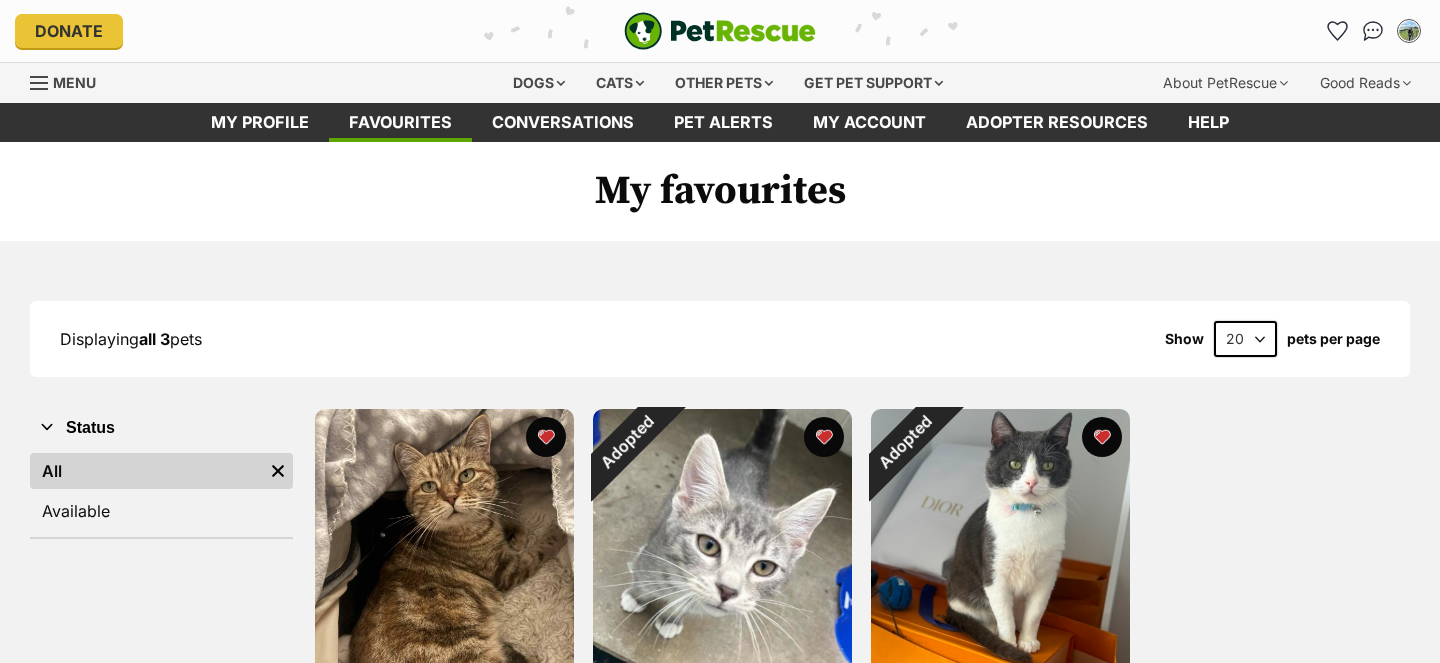 scroll, scrollTop: 0, scrollLeft: 0, axis: both 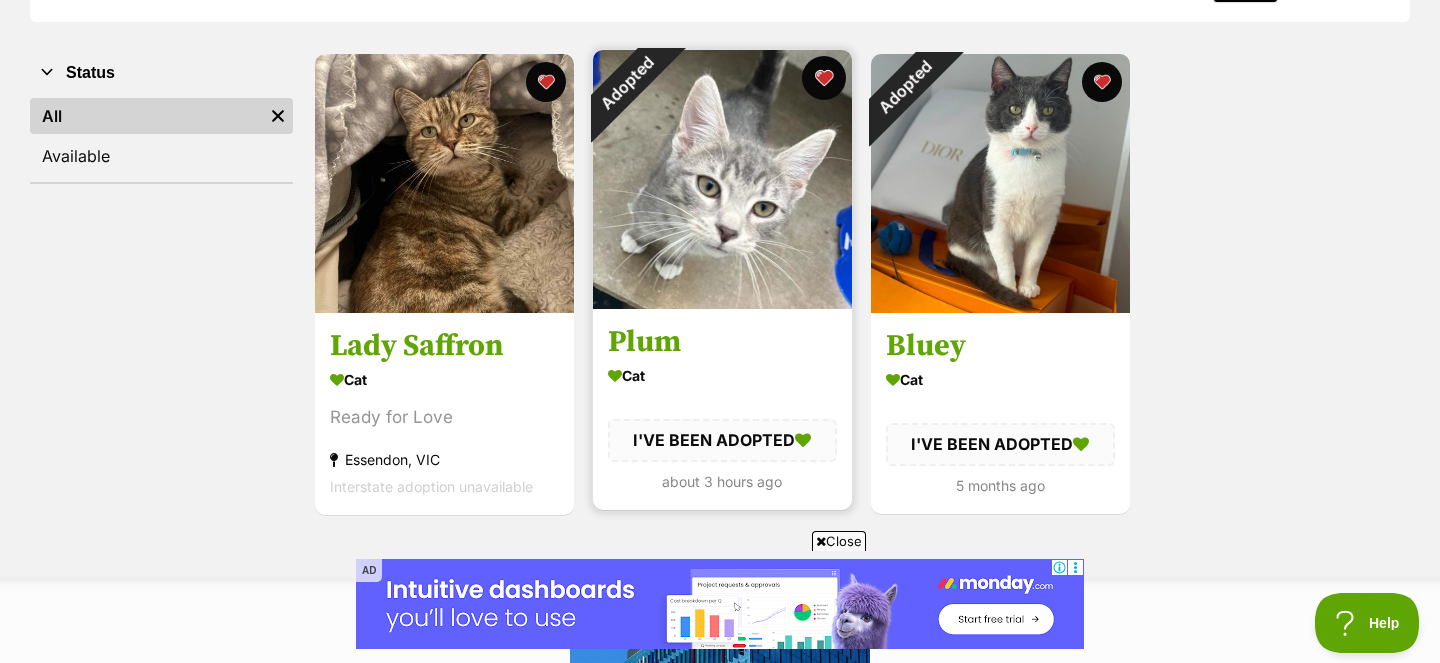 click at bounding box center [824, 78] 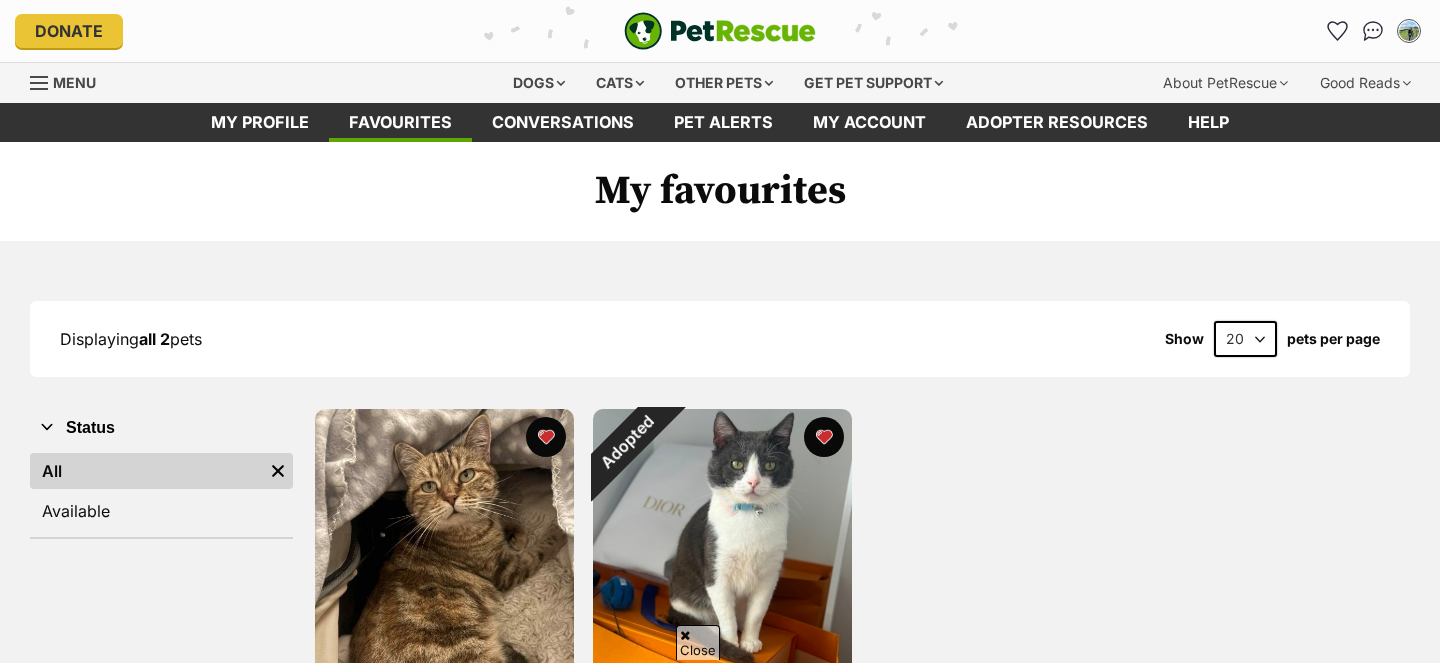 scroll, scrollTop: 355, scrollLeft: 0, axis: vertical 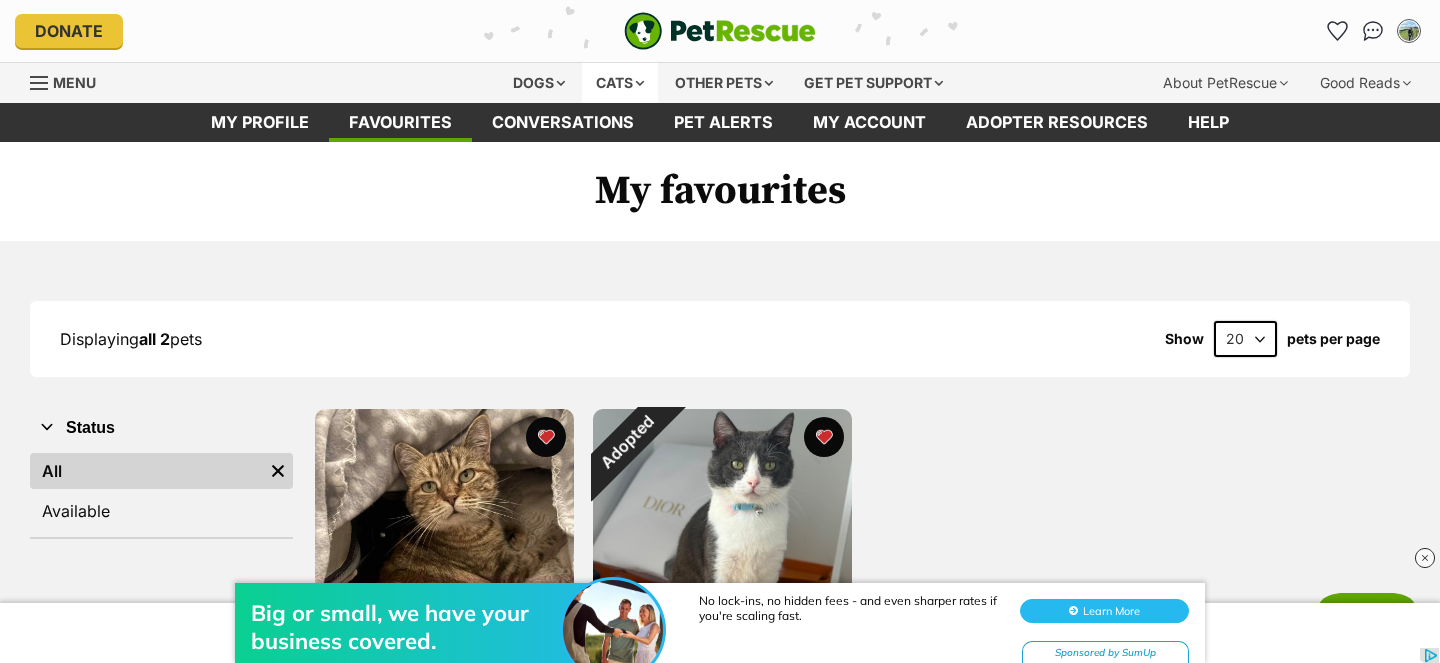 click on "Cats" at bounding box center (620, 83) 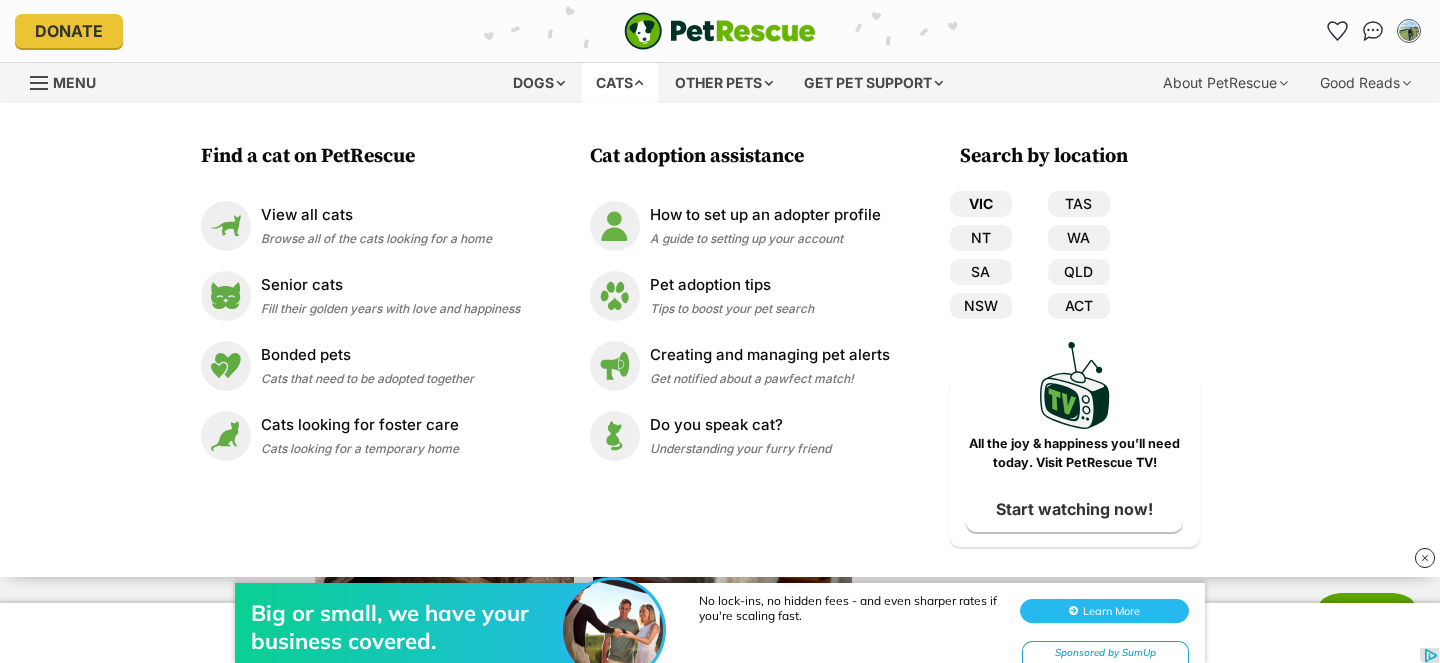 click on "VIC" at bounding box center (981, 204) 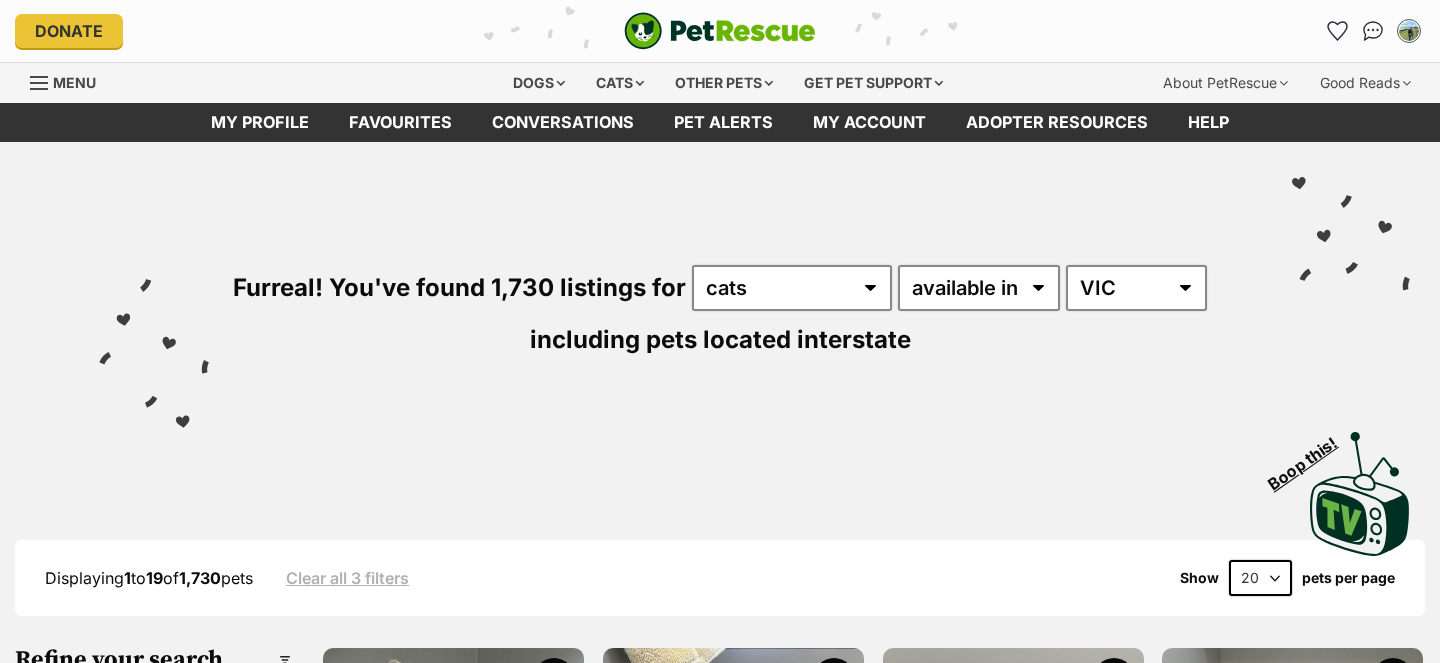 scroll, scrollTop: 0, scrollLeft: 0, axis: both 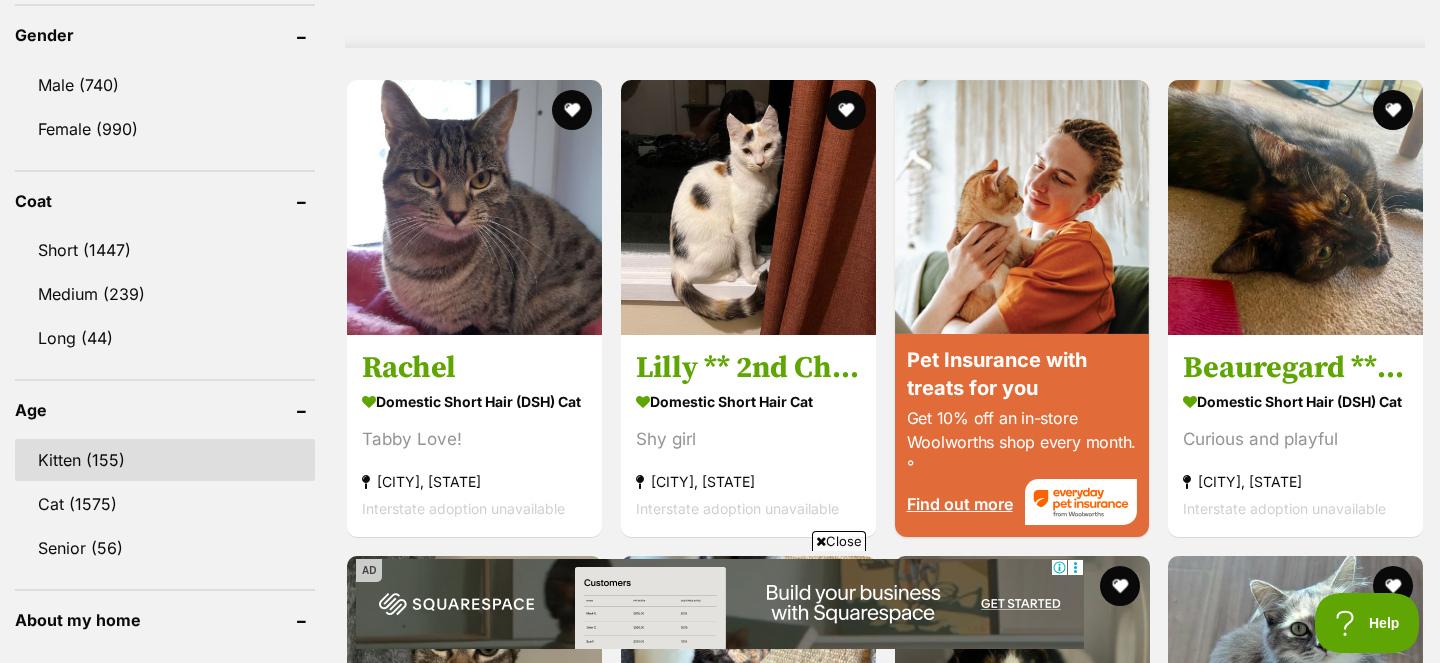 click on "Kitten (155)" at bounding box center [165, 460] 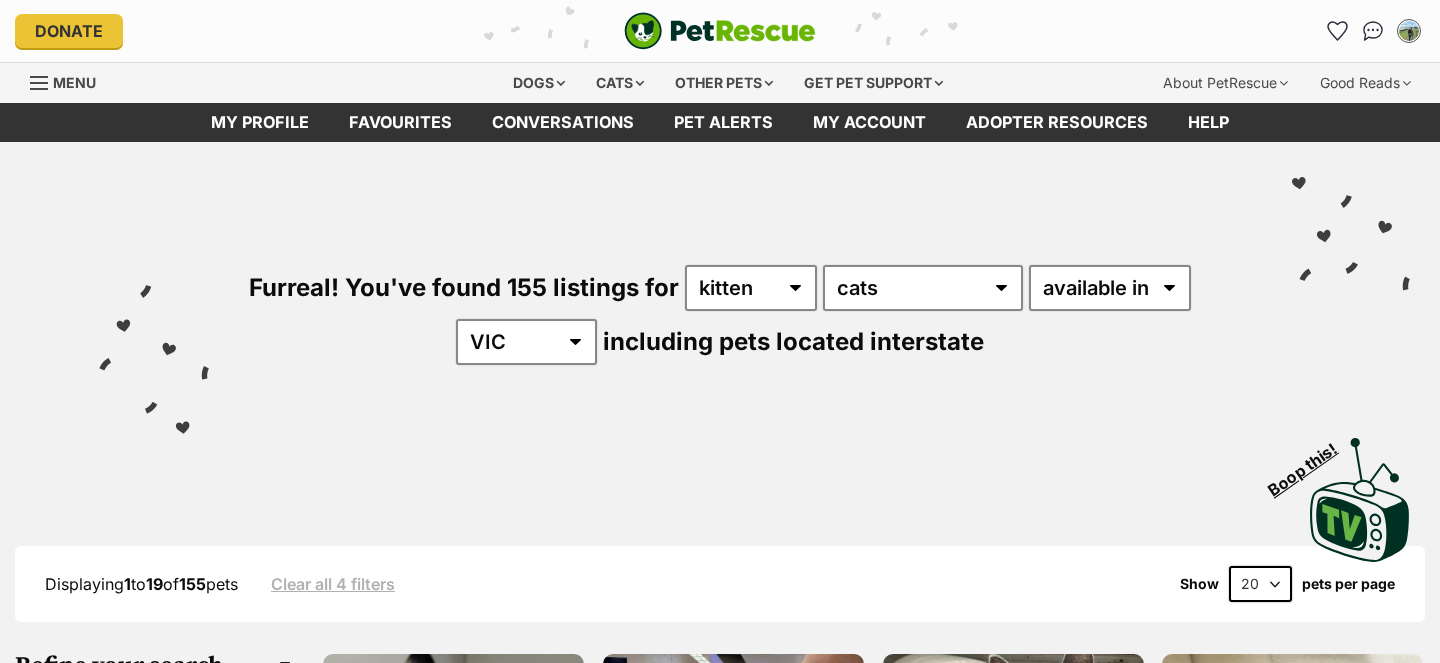 scroll, scrollTop: 0, scrollLeft: 0, axis: both 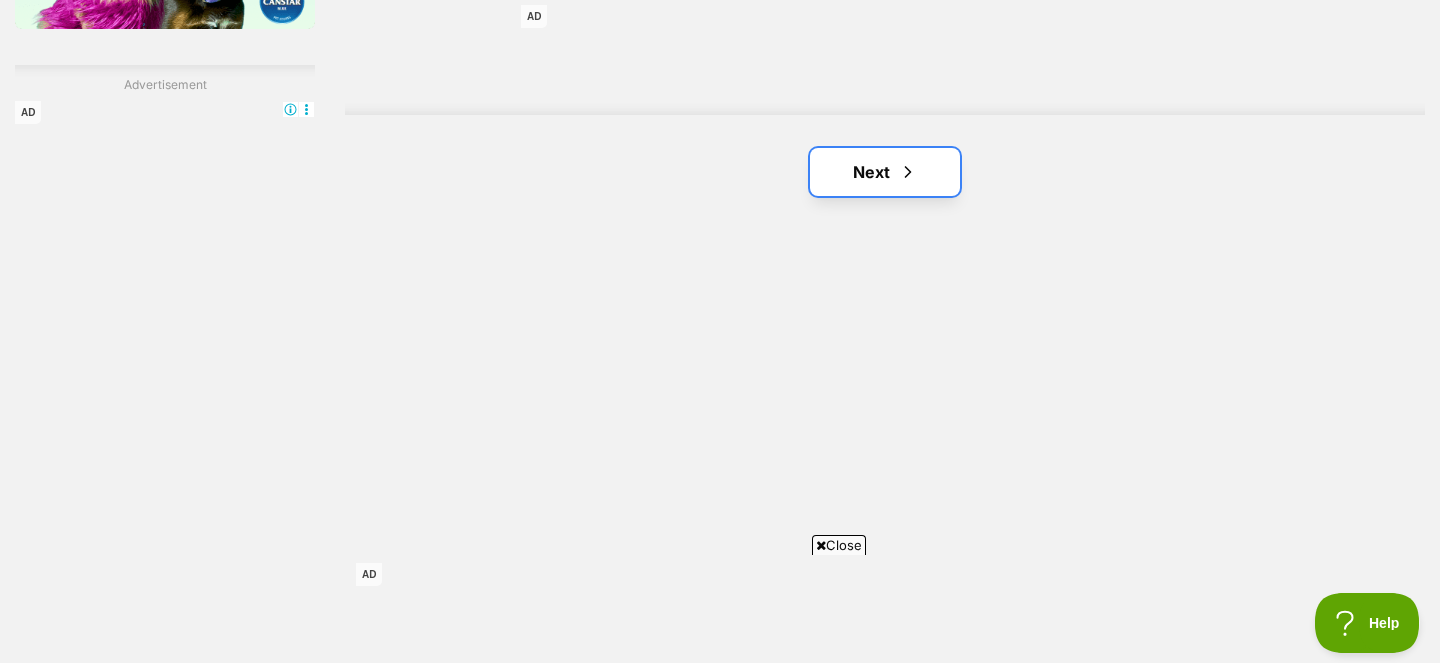 click on "Next" at bounding box center [885, 172] 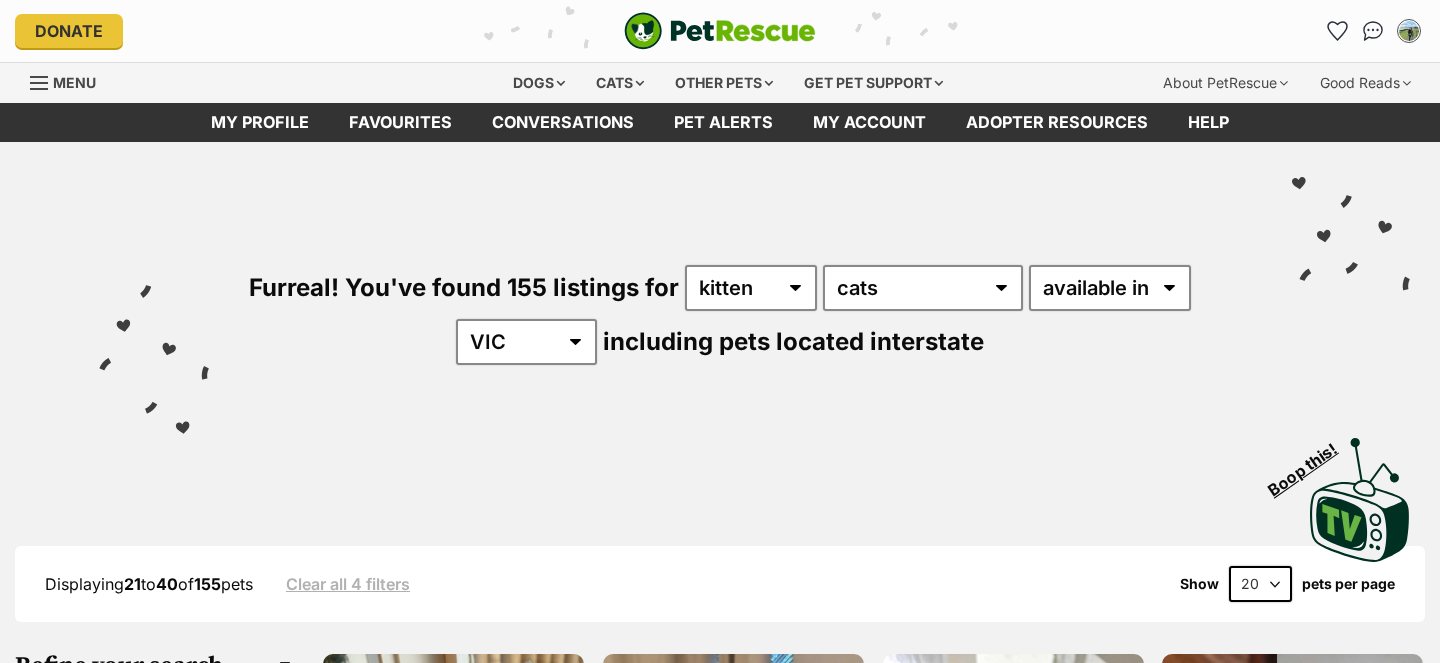 scroll, scrollTop: 0, scrollLeft: 0, axis: both 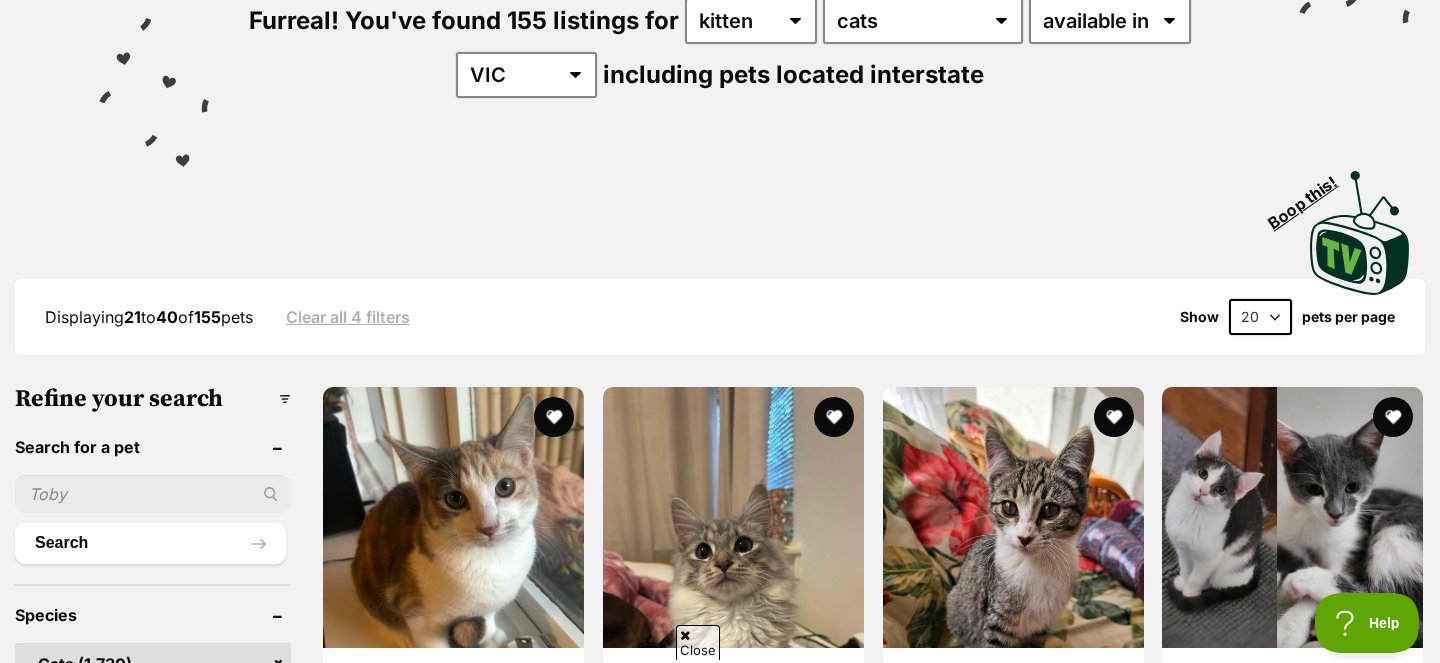 click on "20 40 60" at bounding box center [1260, 317] 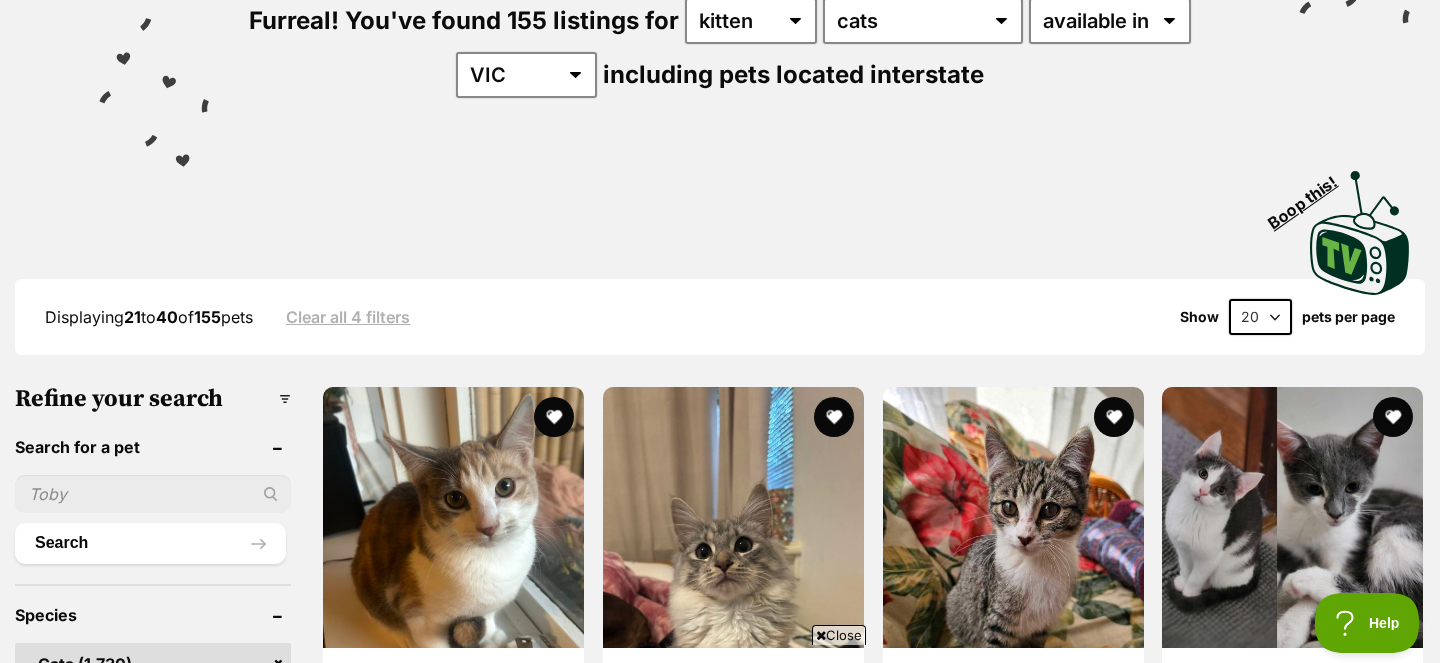 select on "60" 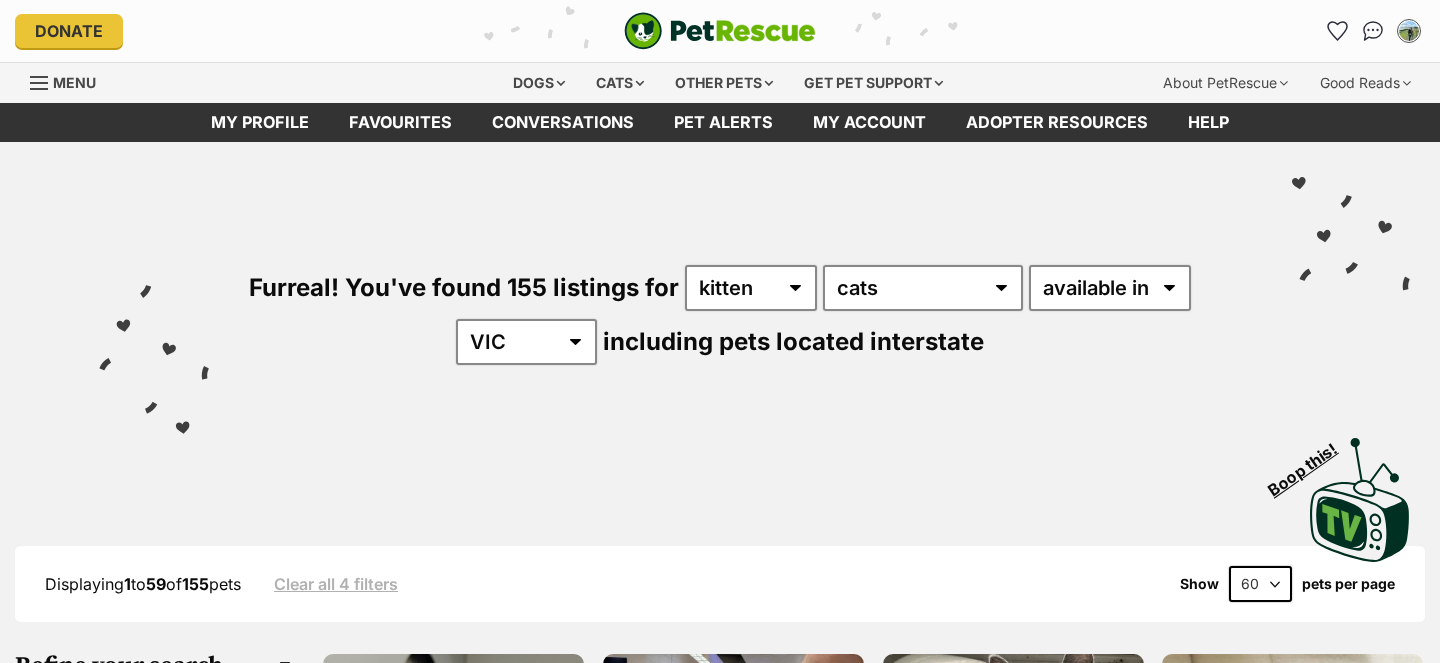 scroll, scrollTop: 457, scrollLeft: 0, axis: vertical 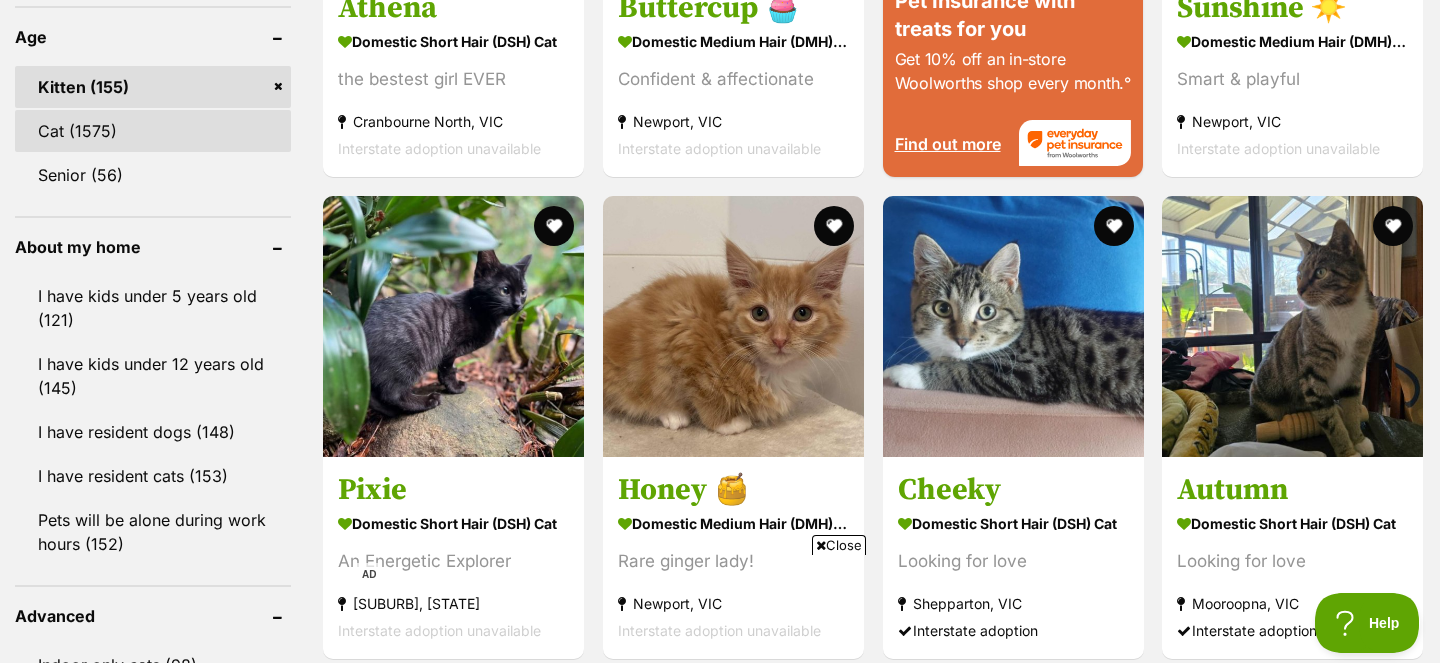 click on "Cat (1575)" at bounding box center [153, 131] 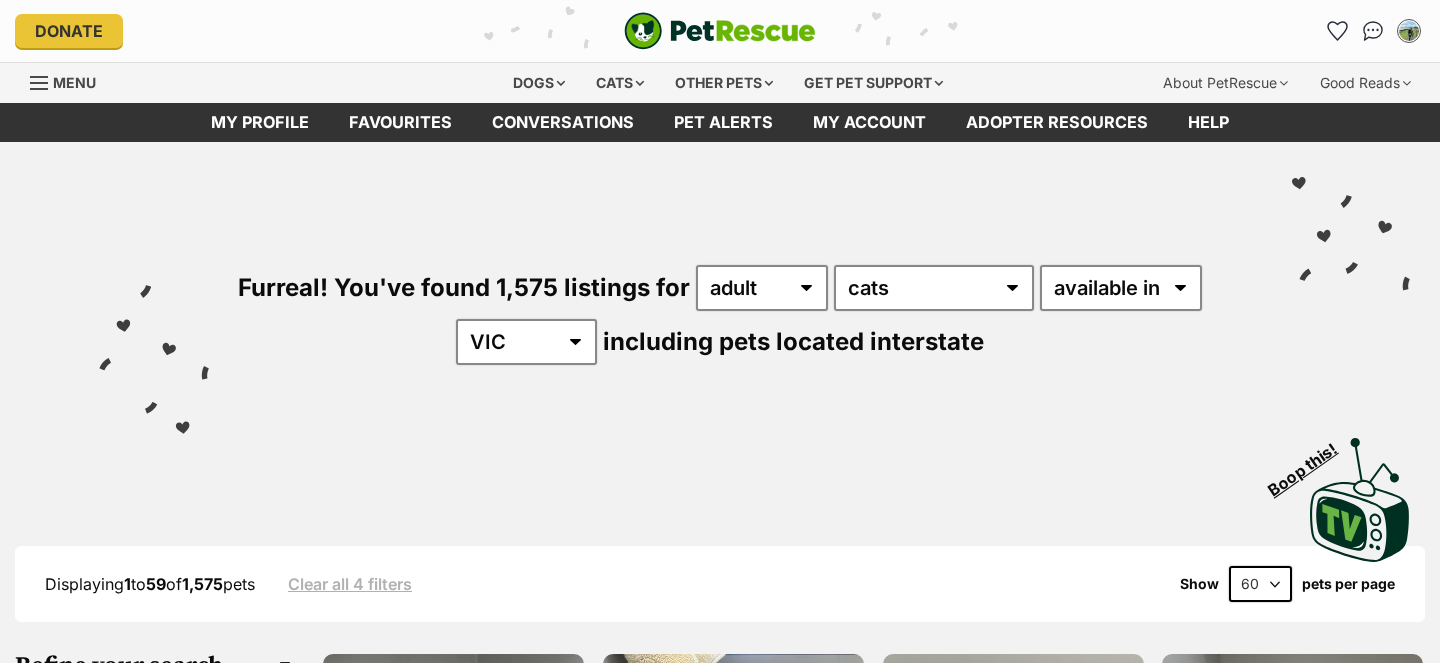 scroll, scrollTop: 0, scrollLeft: 0, axis: both 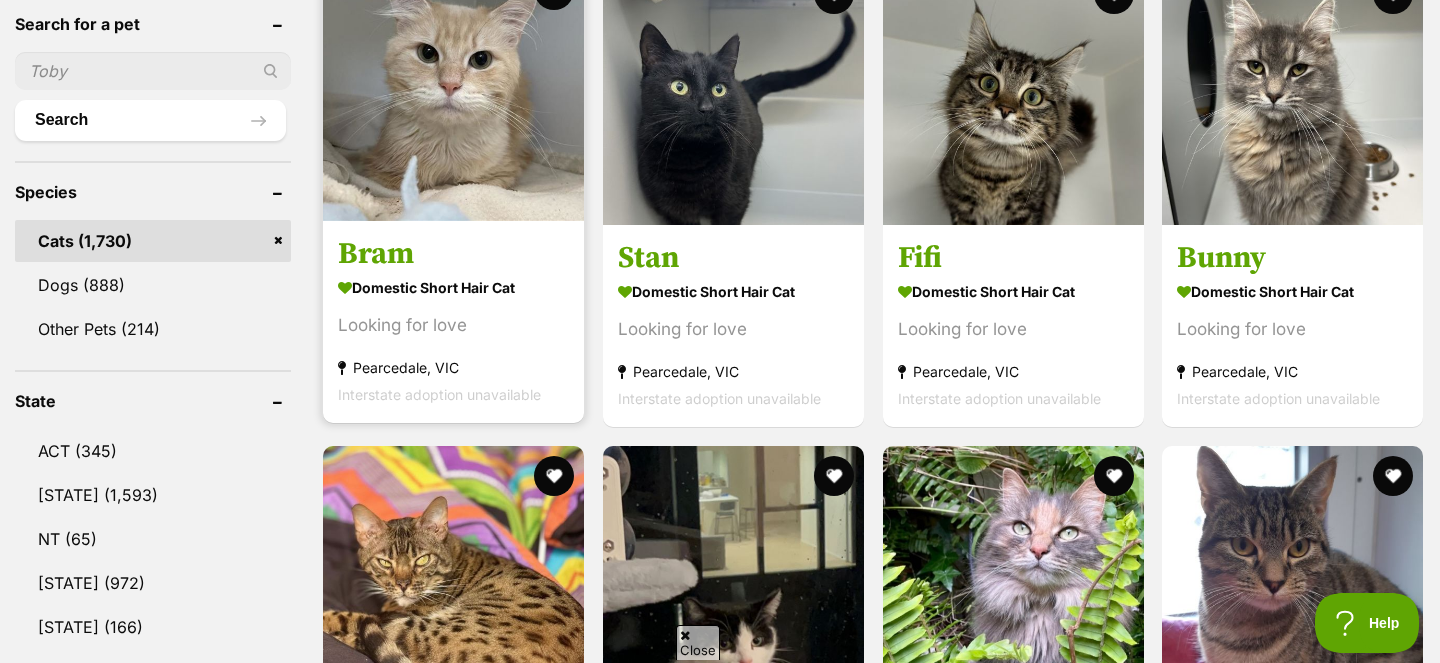 click at bounding box center (453, 90) 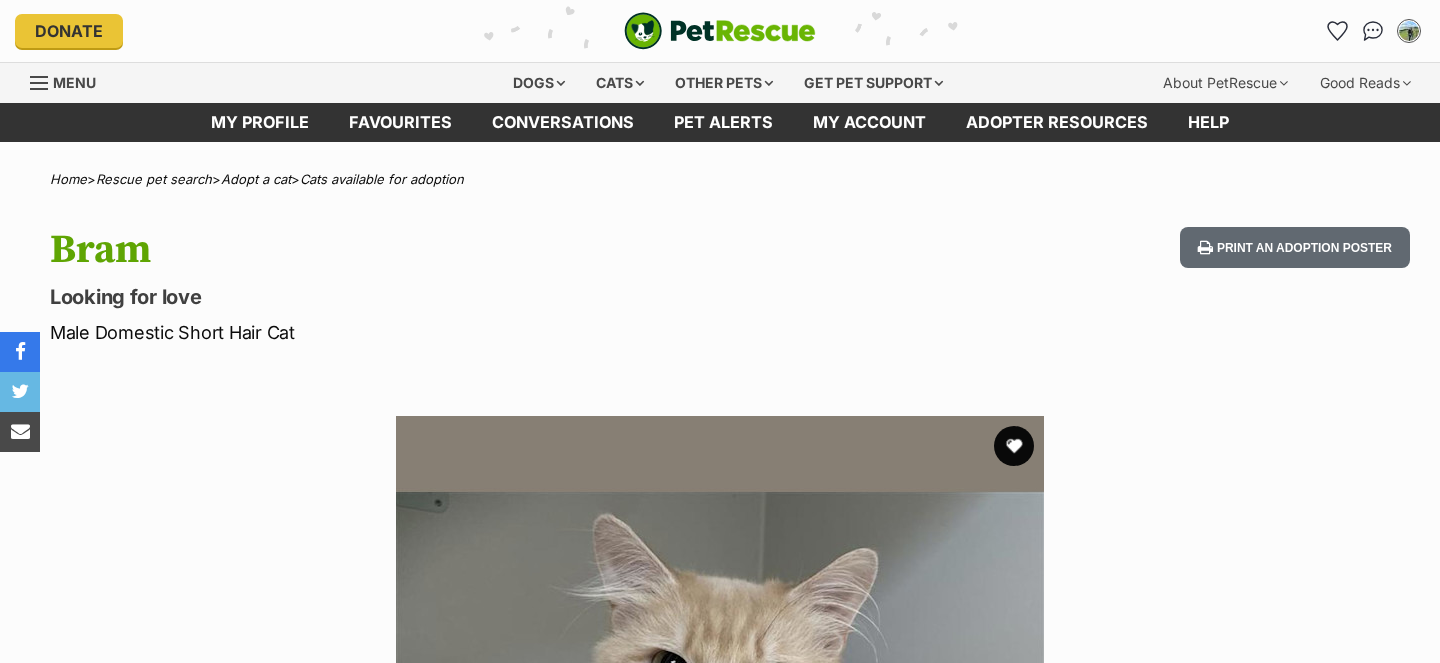 scroll, scrollTop: 0, scrollLeft: 0, axis: both 